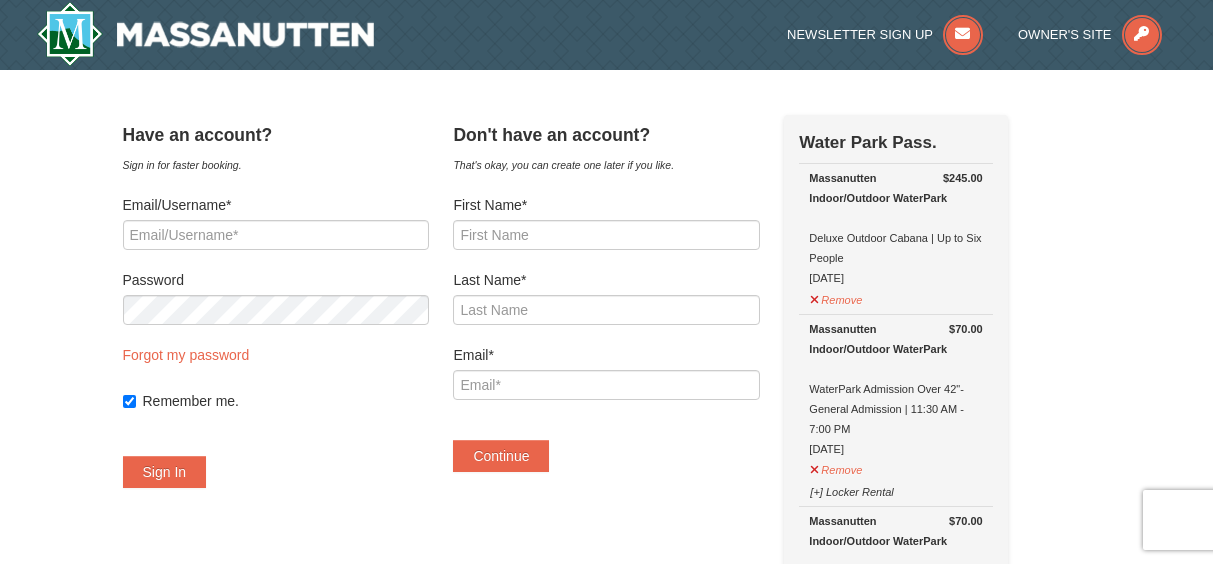 scroll, scrollTop: 0, scrollLeft: 0, axis: both 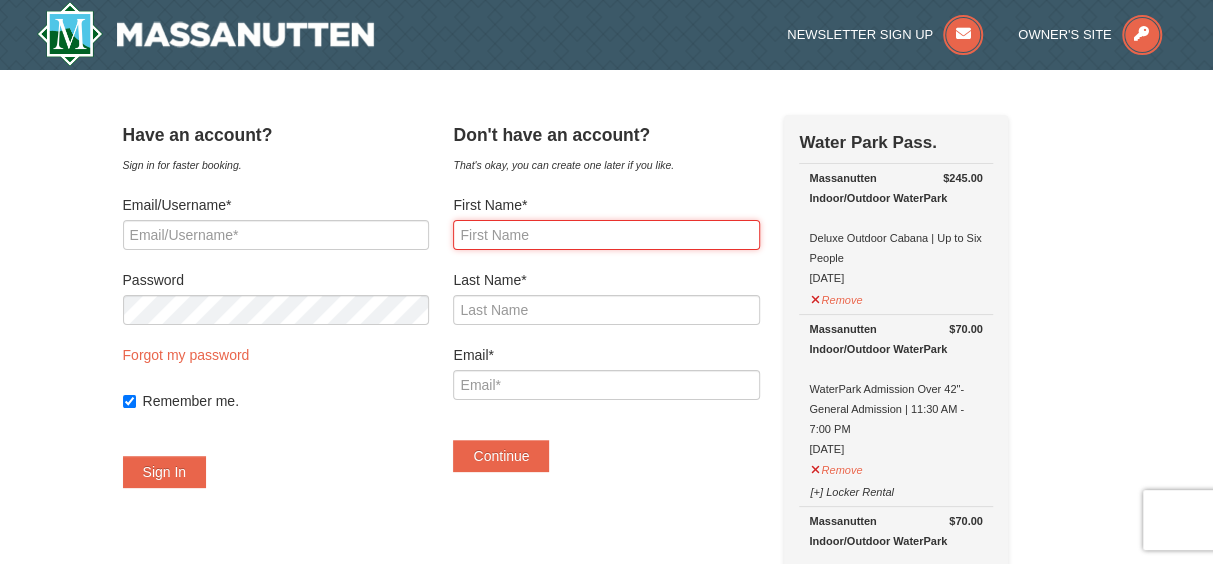 click on "First Name*" at bounding box center (606, 235) 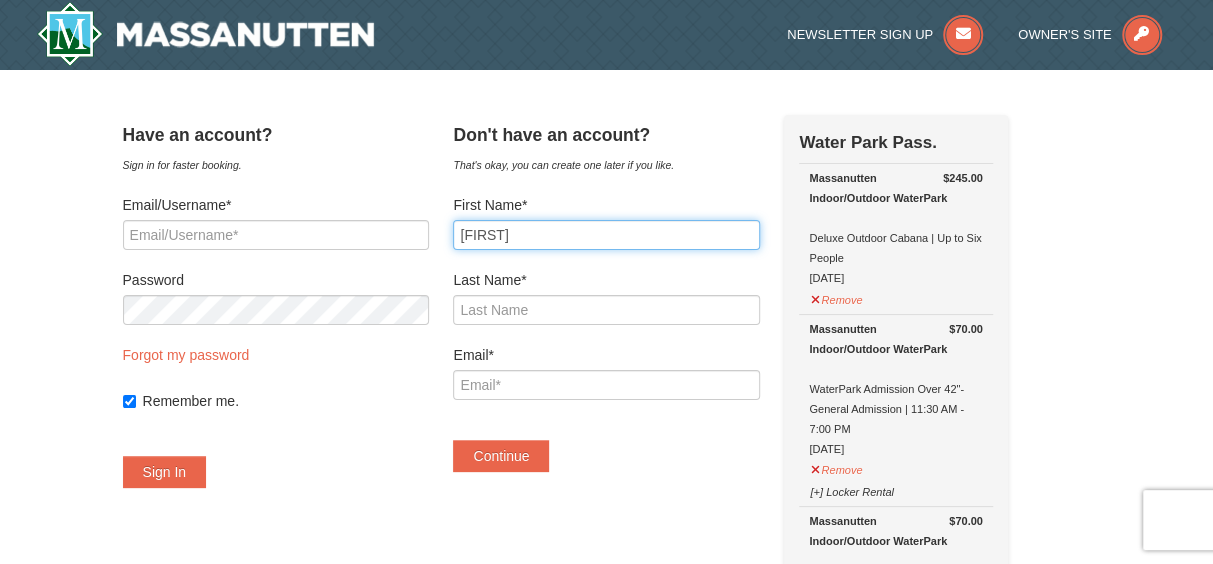 type on "Roman" 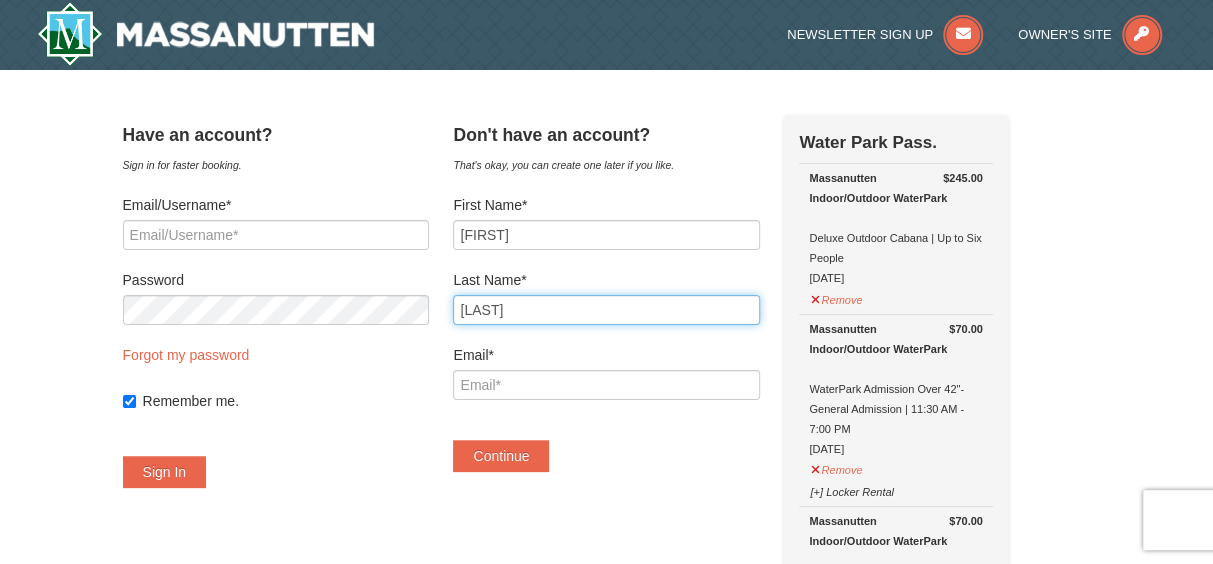 type on "Castrilli" 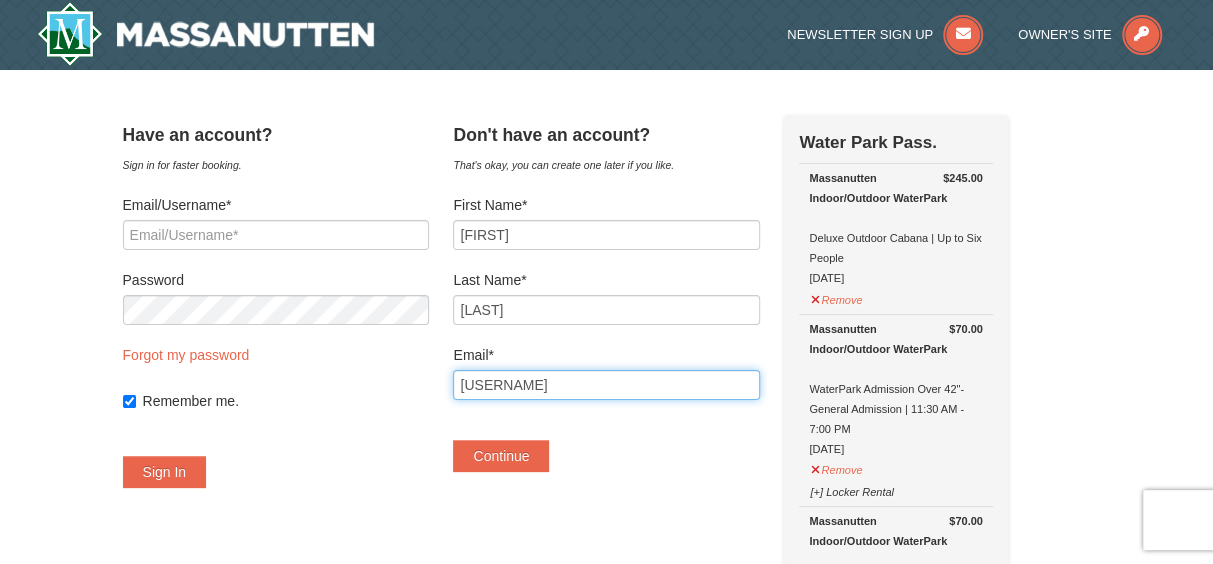 type on "a" 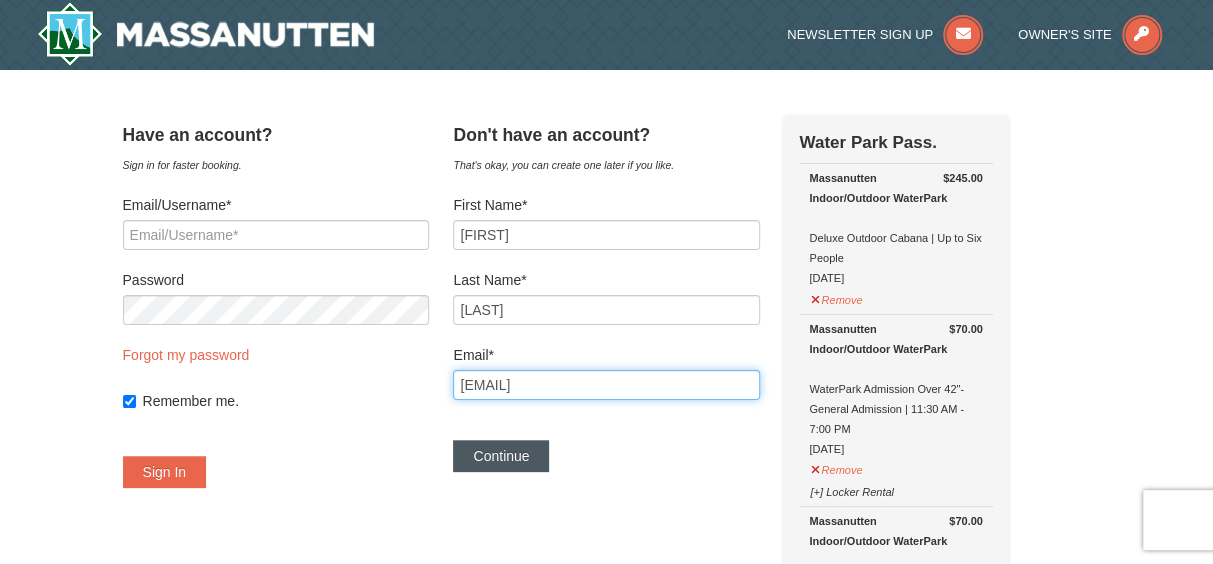 type on "[EMAIL]" 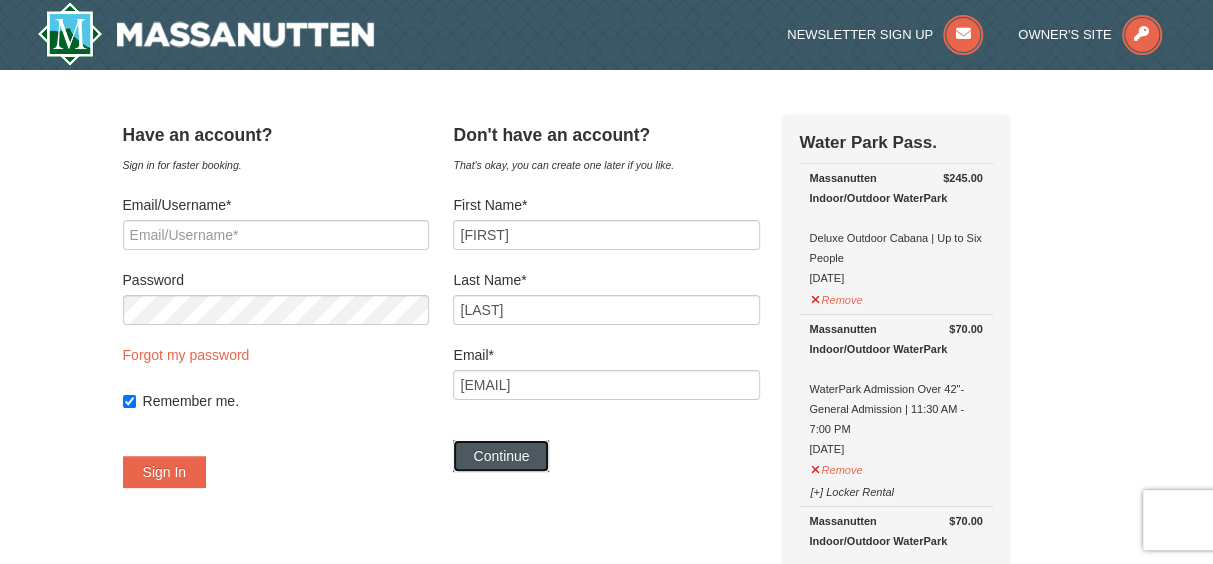 click on "Continue" at bounding box center (501, 456) 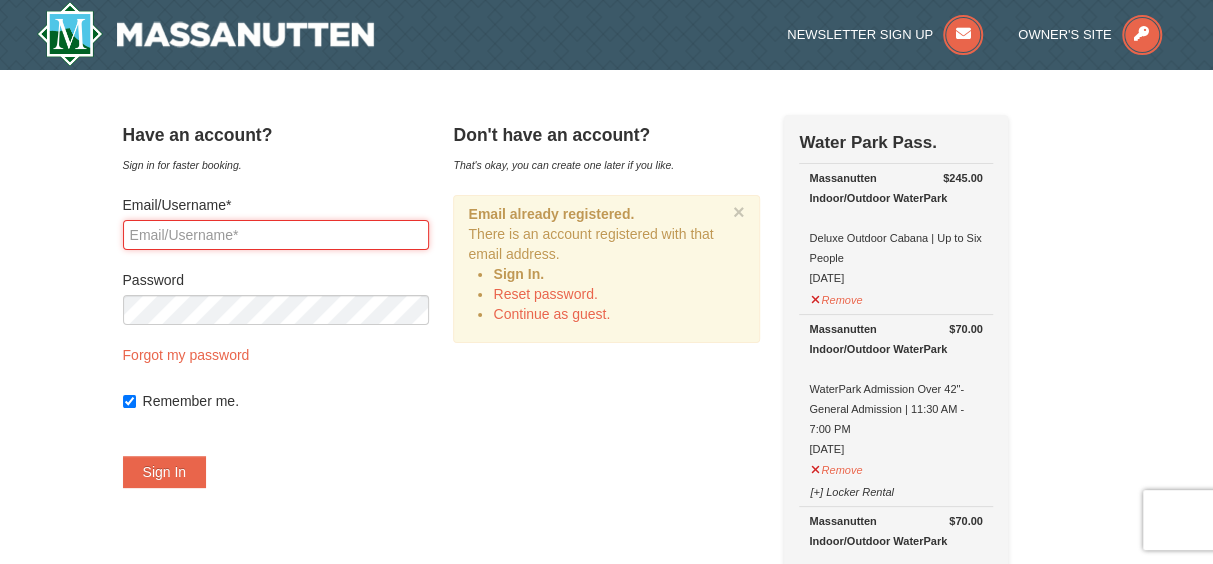 click on "Email/Username*" at bounding box center (276, 235) 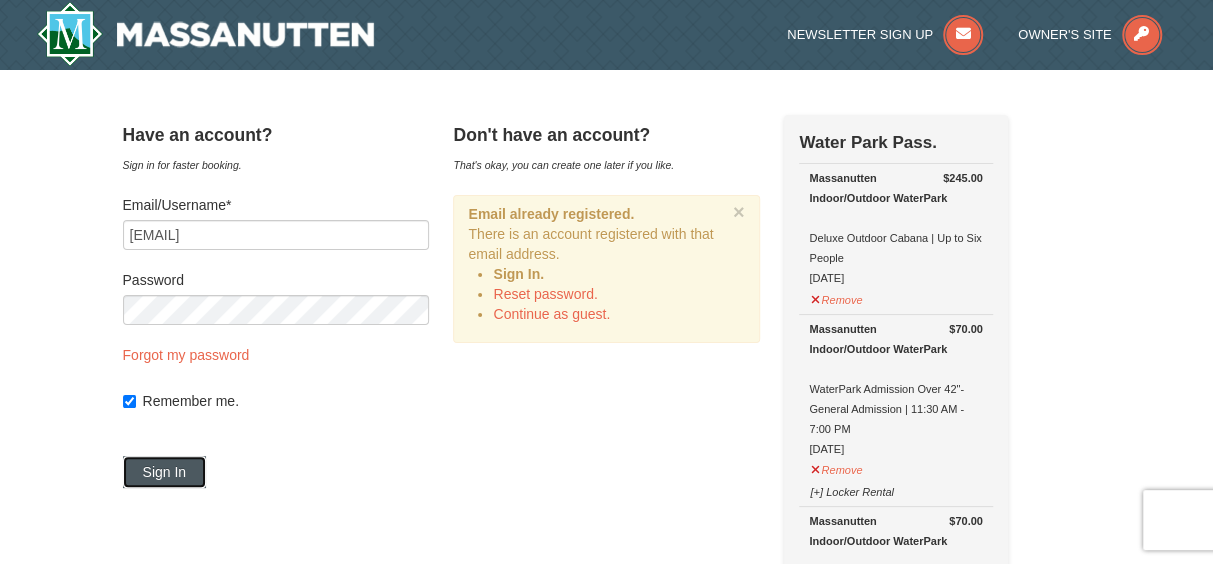 click on "Sign In" at bounding box center (165, 472) 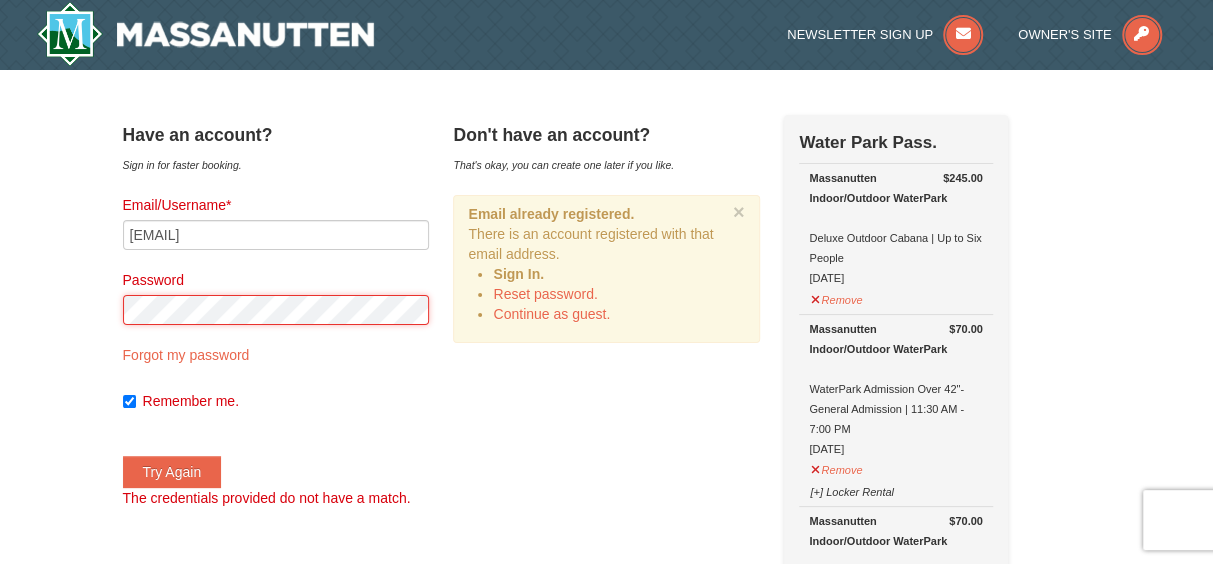 click on "×
Have an account?
Sign in for faster booking.
Email/Username*
romancastrilli@gmail.com
Password
Forgot my password
Remember me." at bounding box center (606, 970) 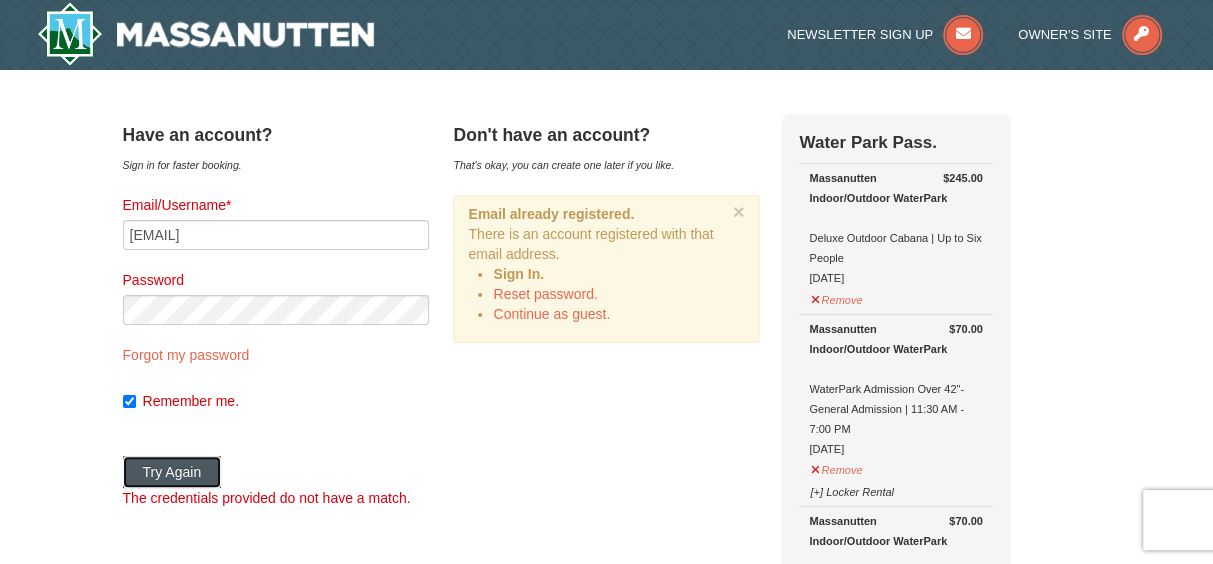 click on "Try Again" at bounding box center [172, 472] 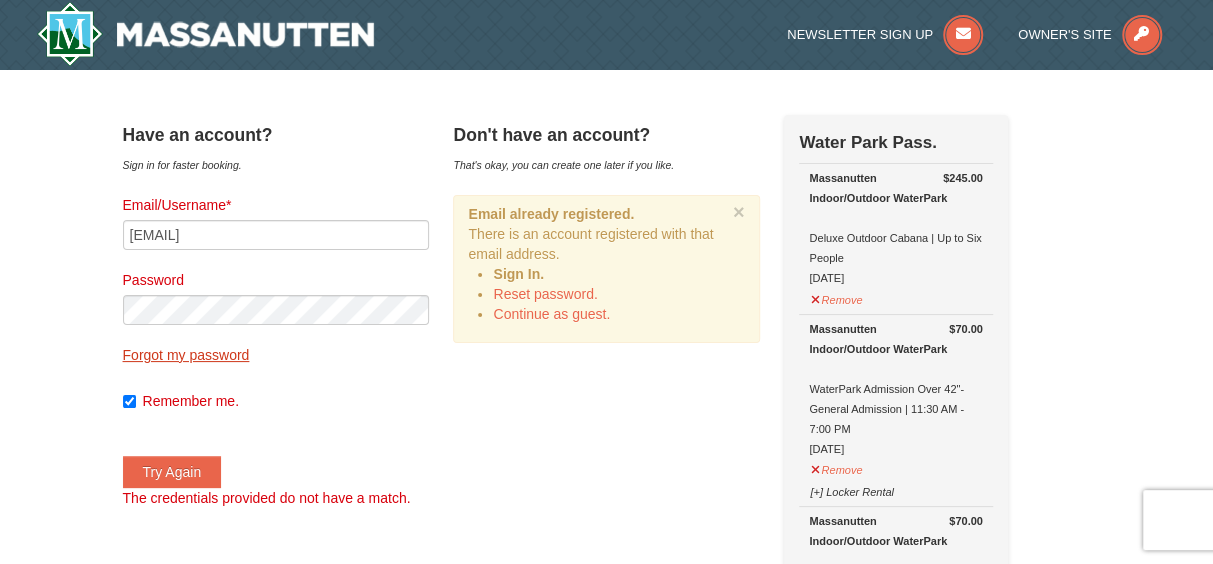 click on "Forgot my password" at bounding box center (186, 355) 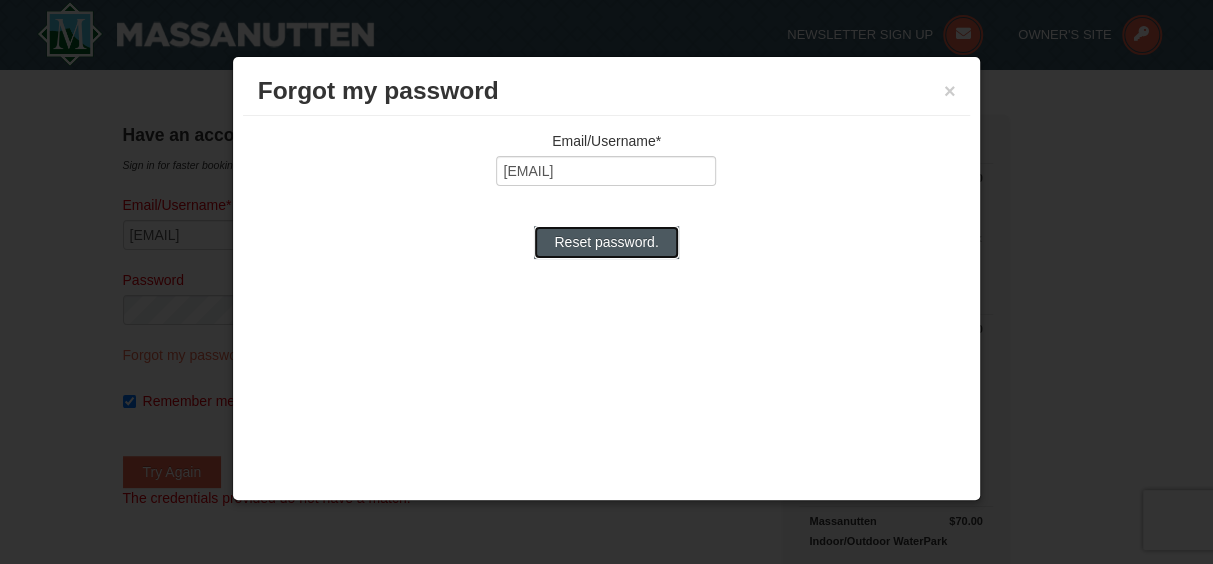 click on "Reset password." at bounding box center (606, 242) 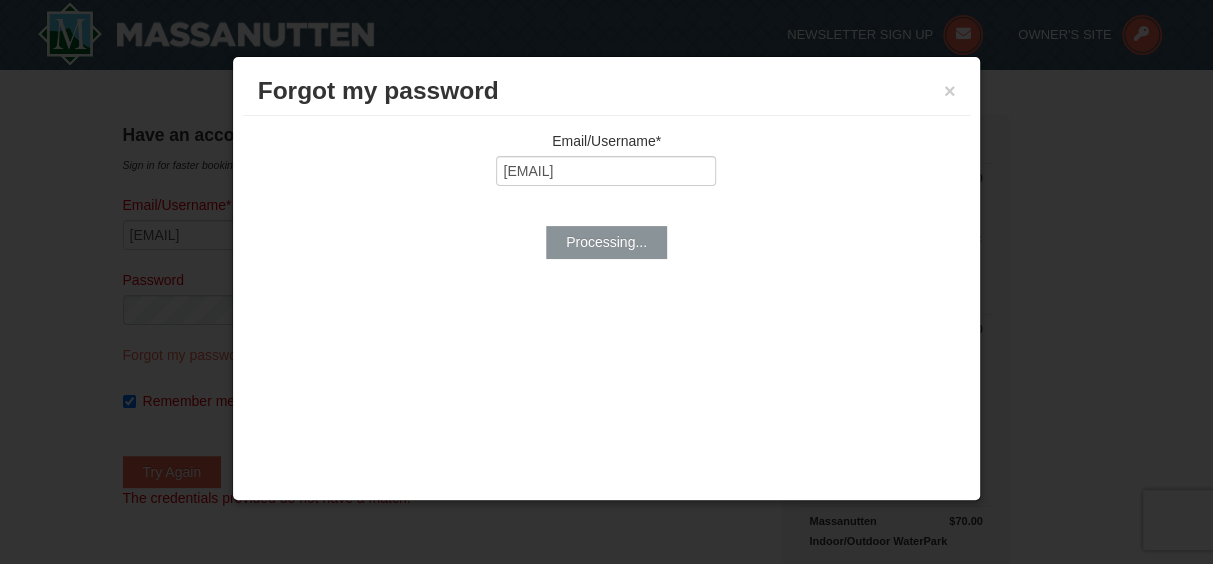type on "[EMAIL]" 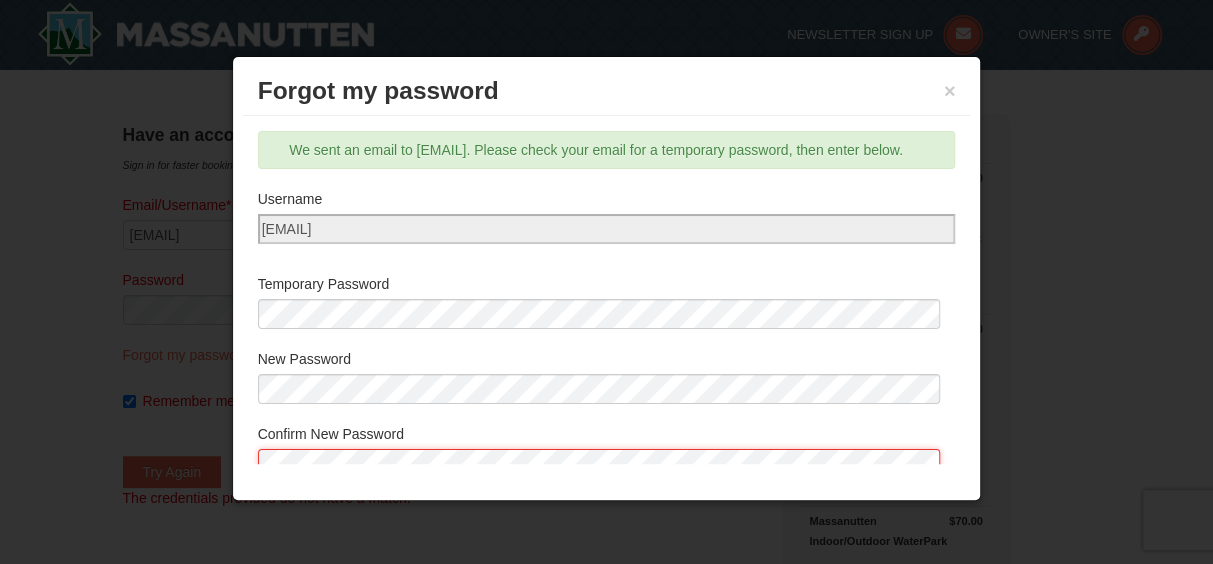 scroll, scrollTop: 102, scrollLeft: 0, axis: vertical 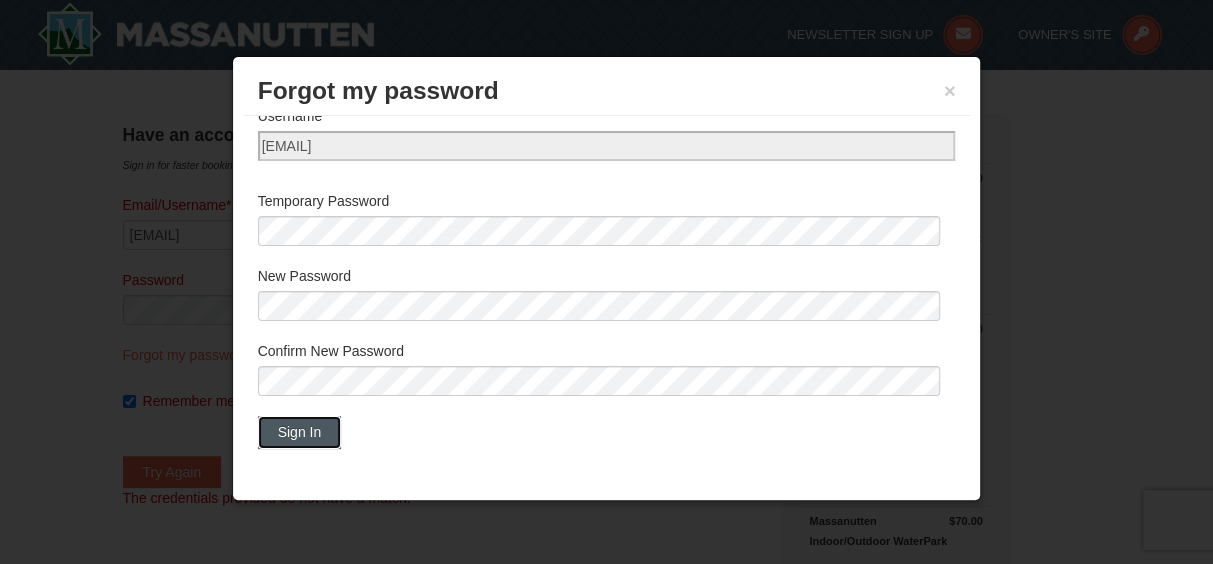 click on "Sign In" at bounding box center (300, 432) 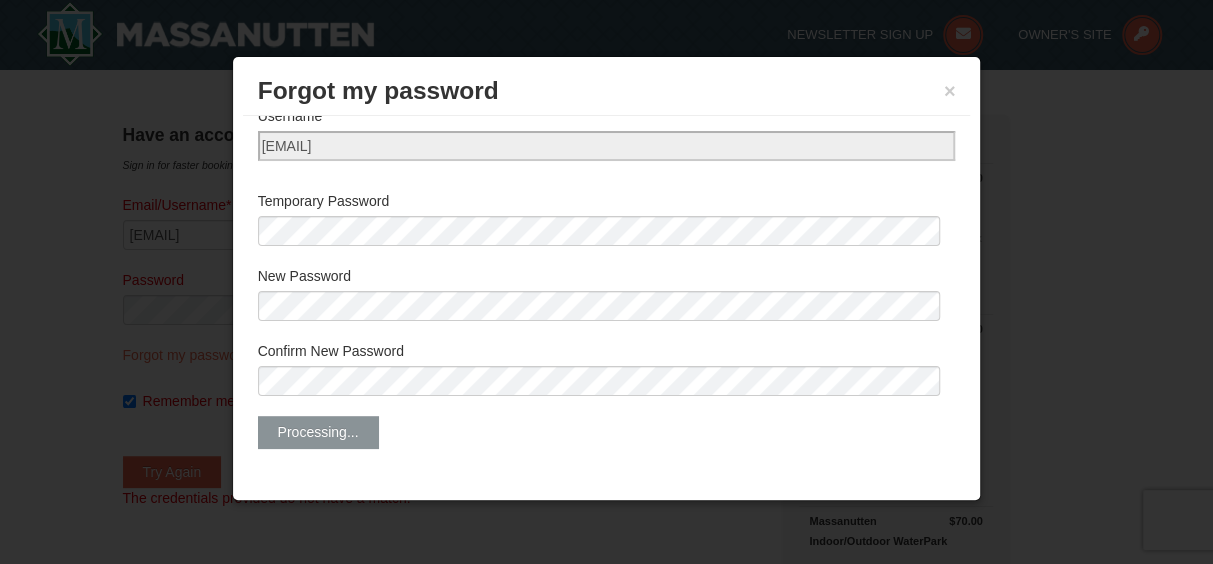scroll, scrollTop: 0, scrollLeft: 0, axis: both 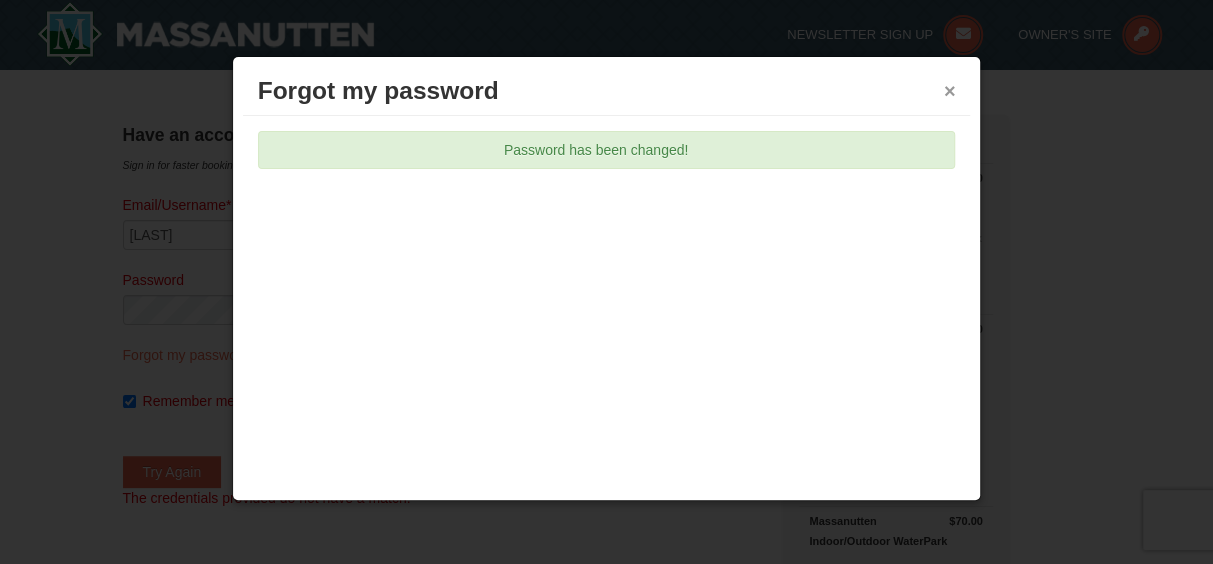 click on "×" at bounding box center (950, 91) 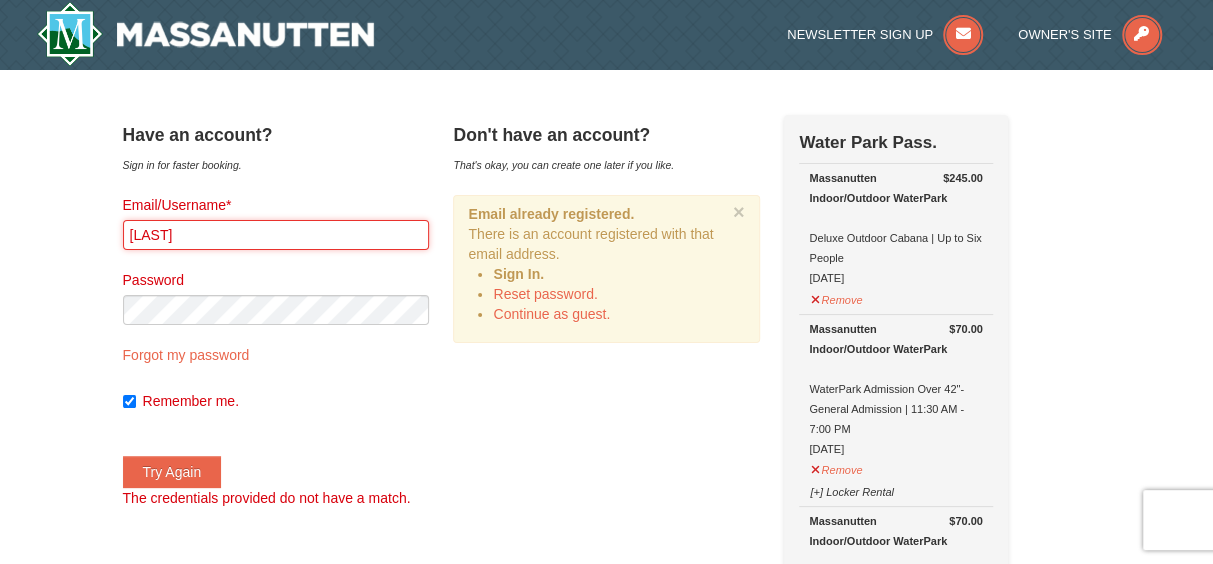 click on "Castrilli" at bounding box center (276, 235) 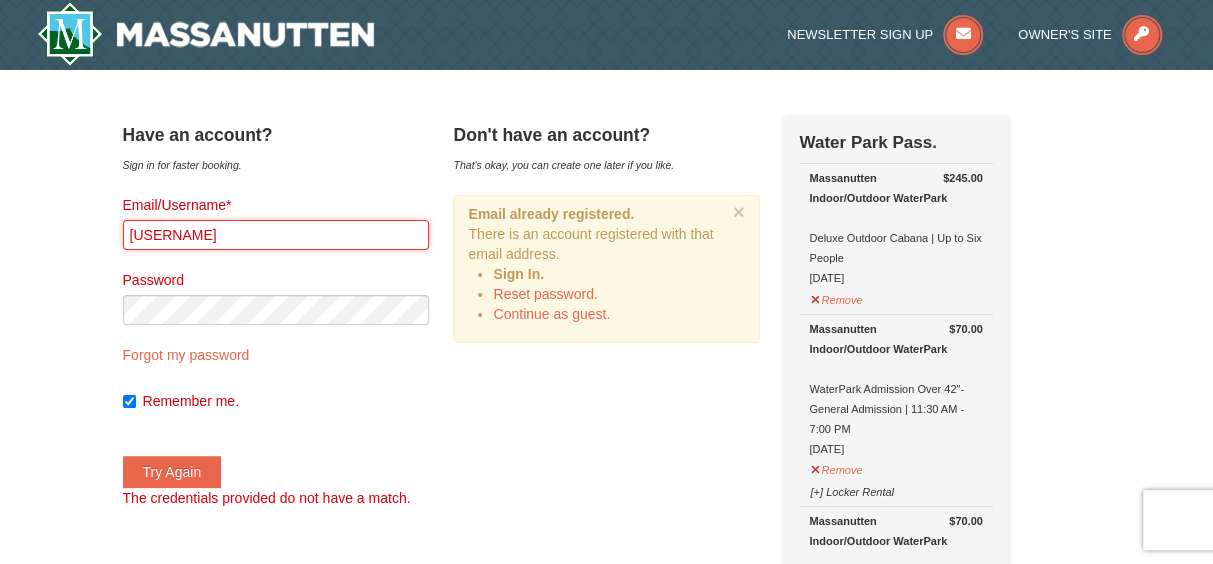type on "[EMAIL]" 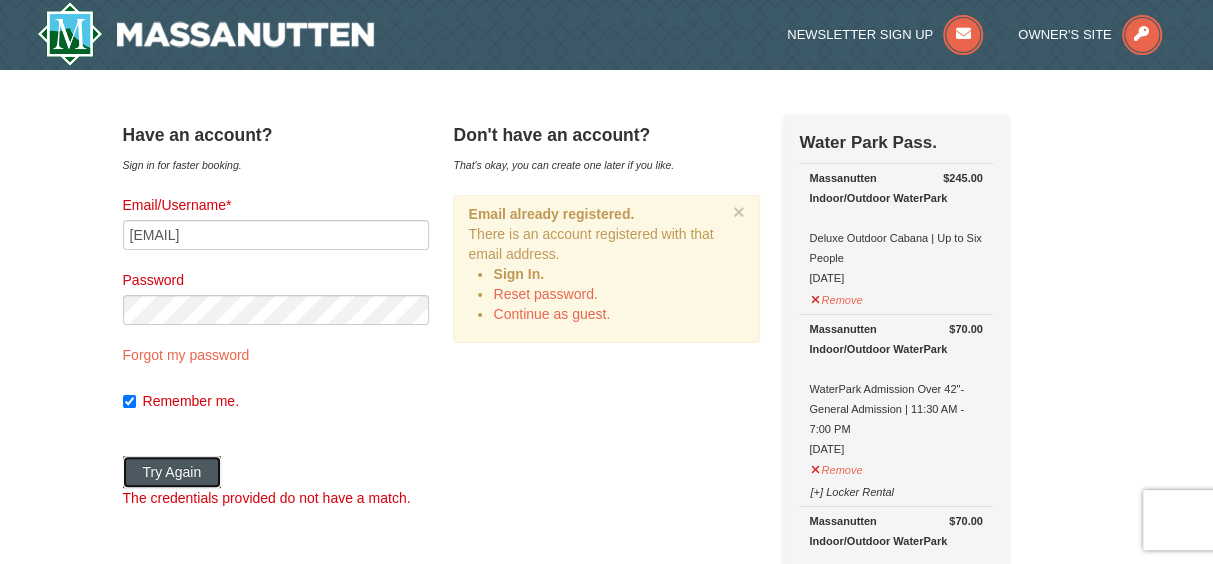 click on "Try Again" at bounding box center [172, 472] 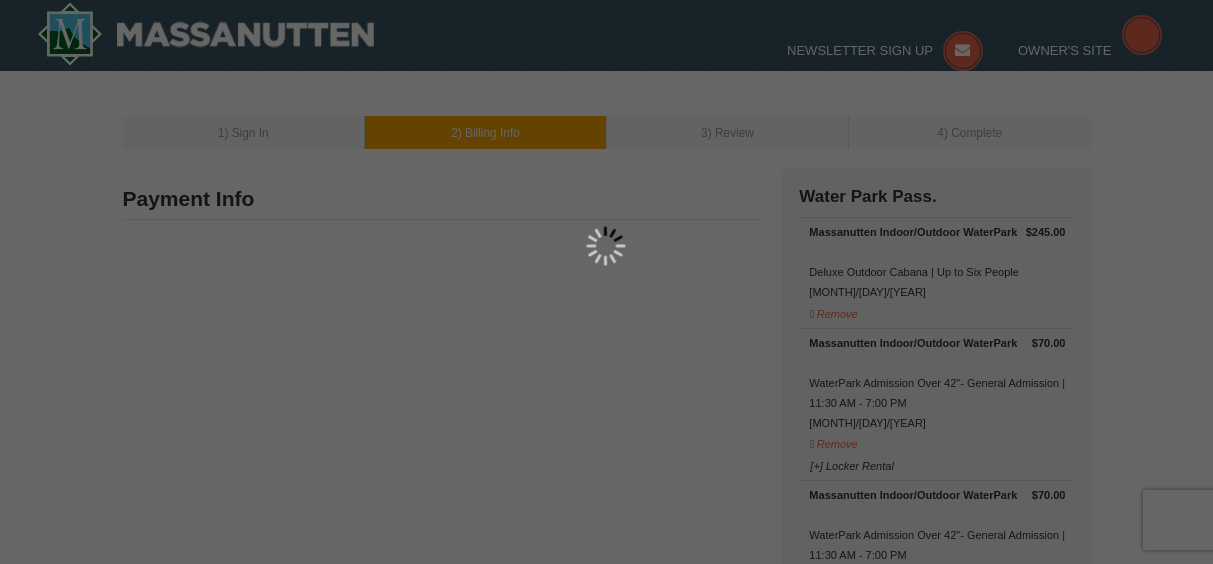 scroll, scrollTop: 0, scrollLeft: 0, axis: both 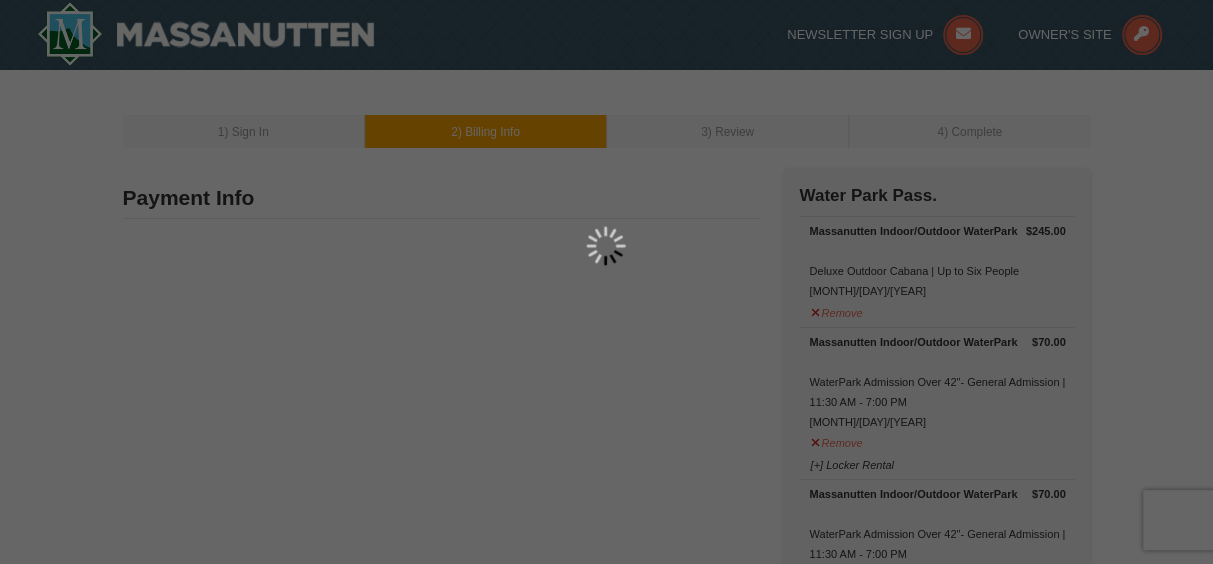 type on "[FIRST] [LAST]" 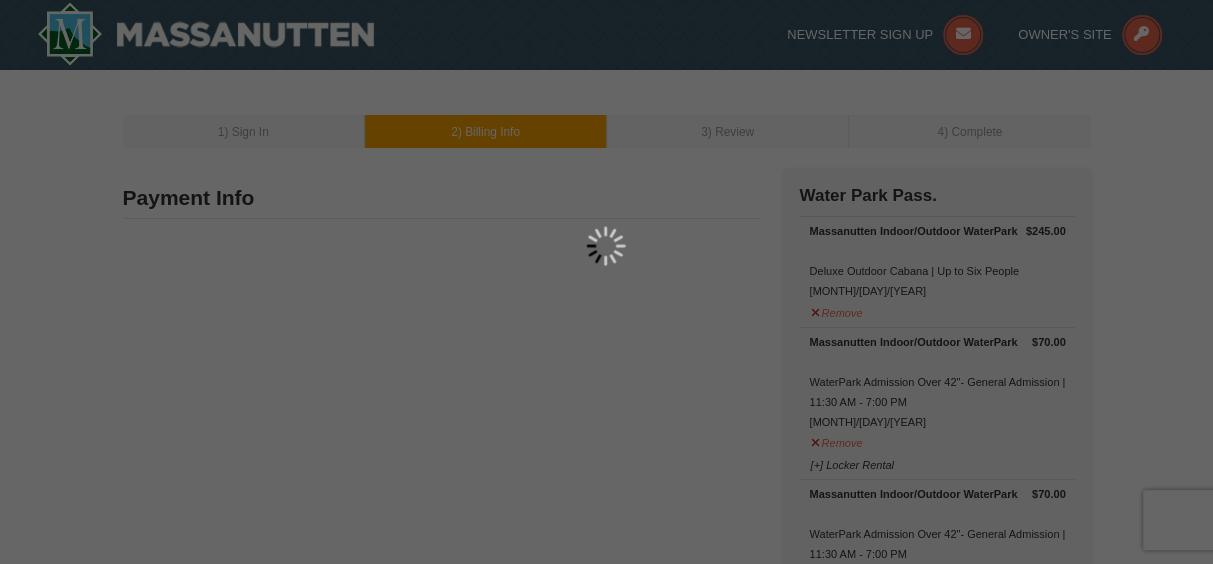 type on "[NUMBER] [STREET]" 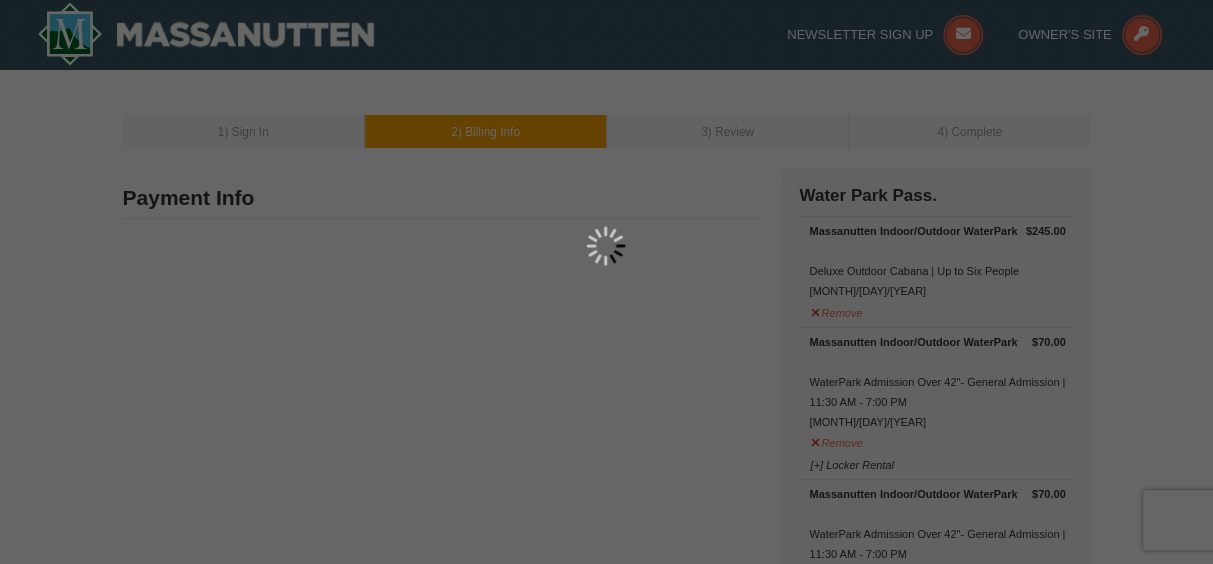 type on "21234" 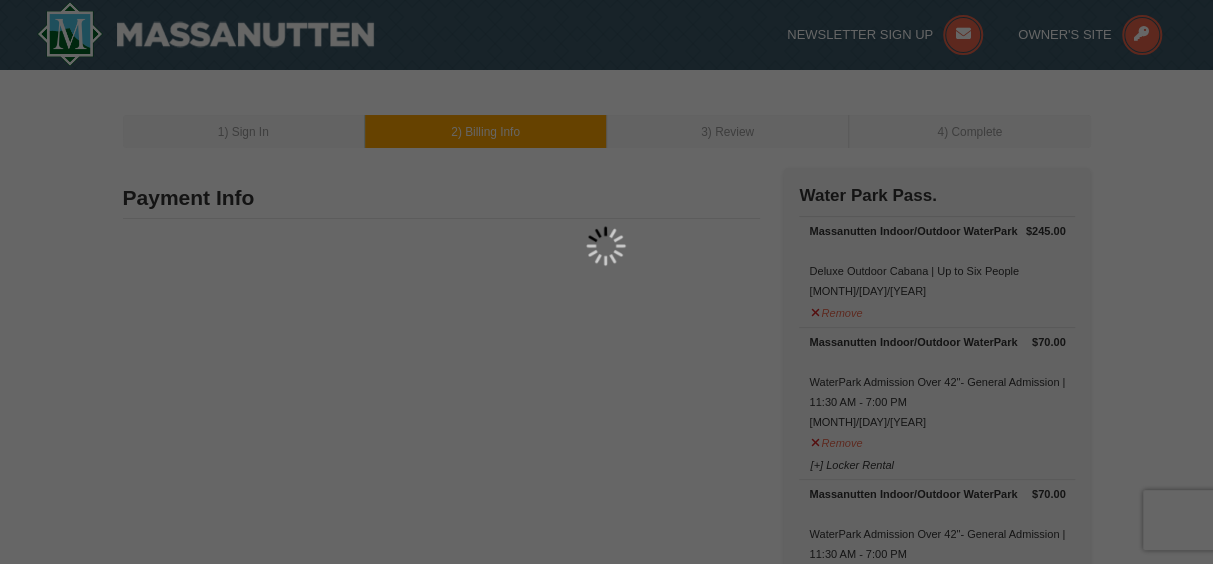 type on "443" 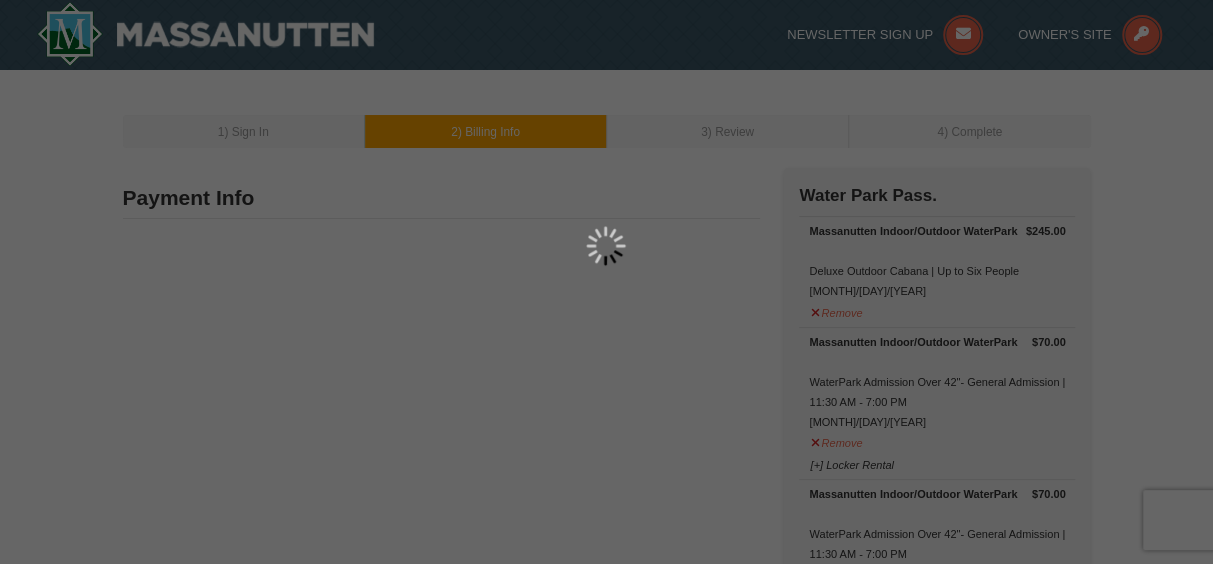 type on "604" 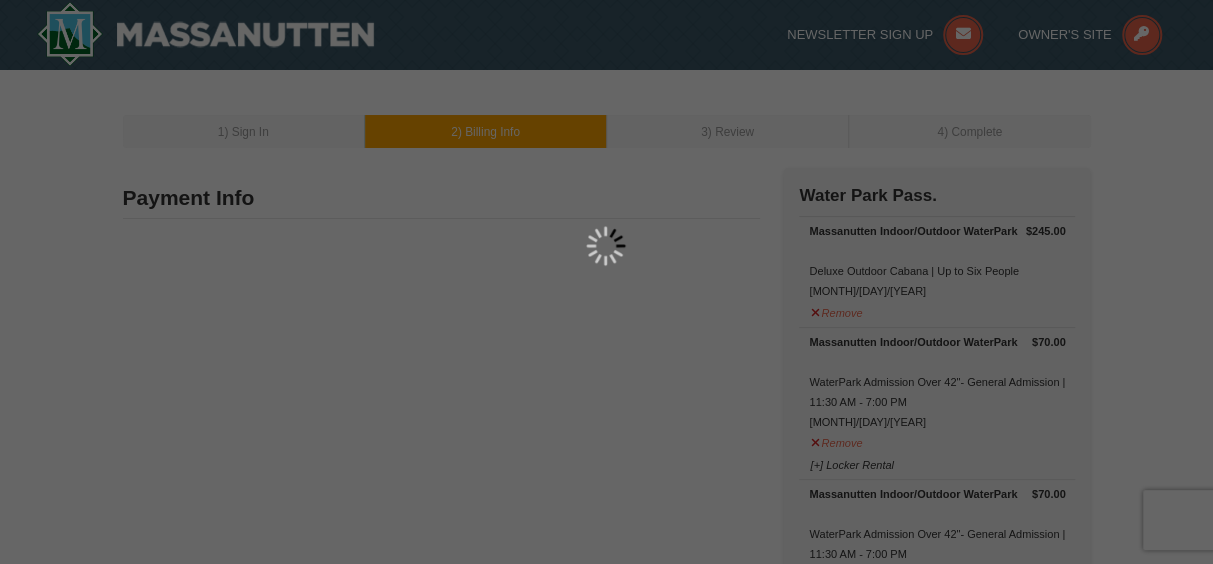 type on "7293" 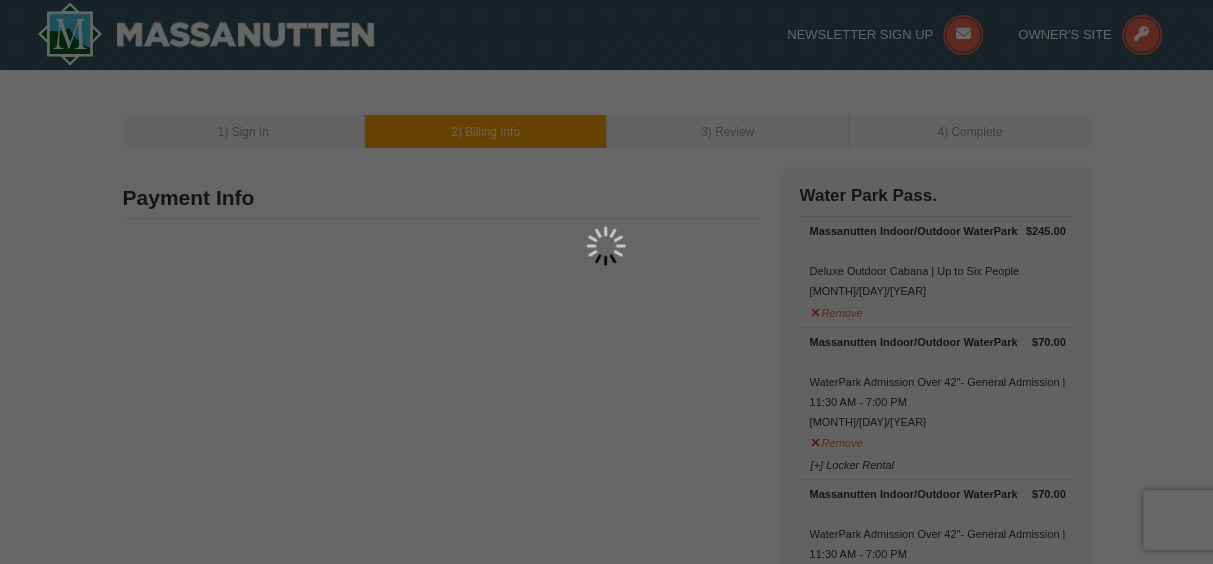 type on "[EMAIL]" 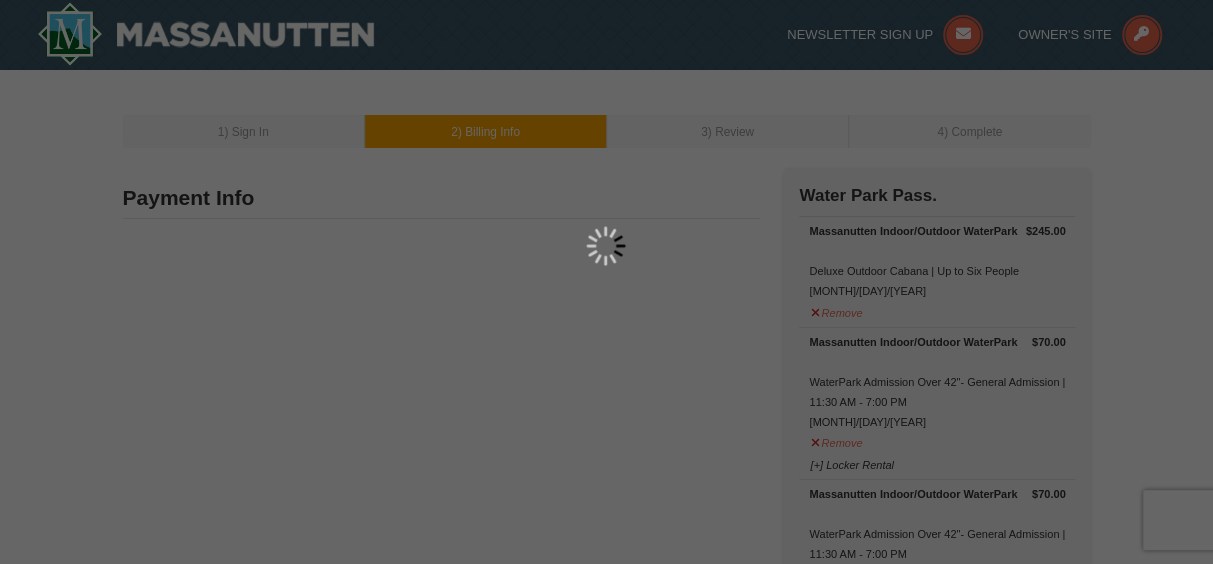 select on "MD" 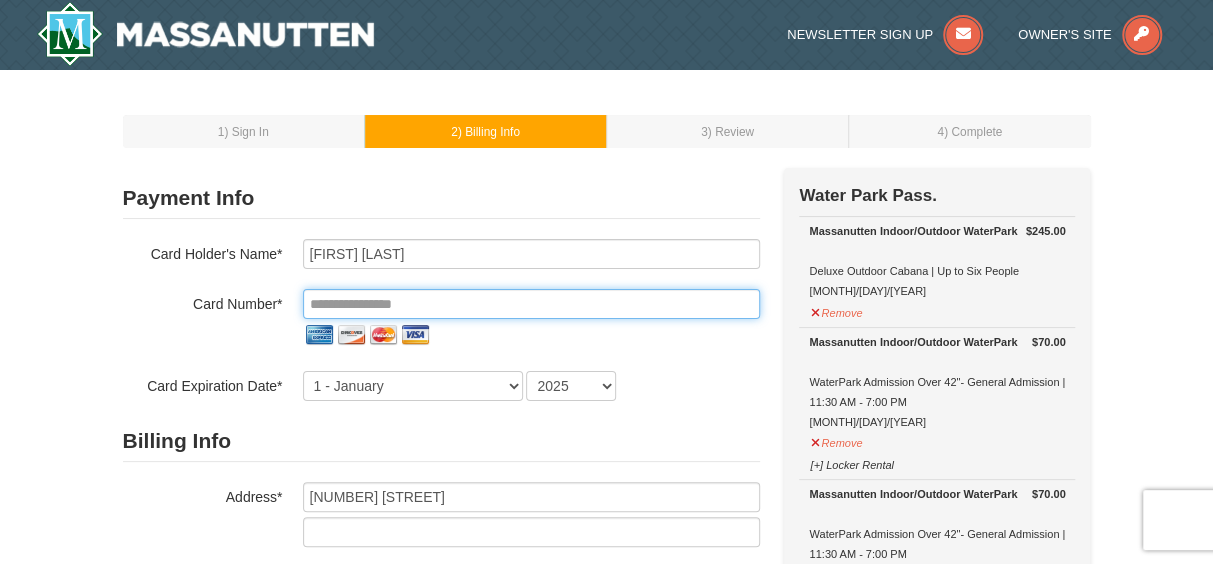 click at bounding box center (531, 304) 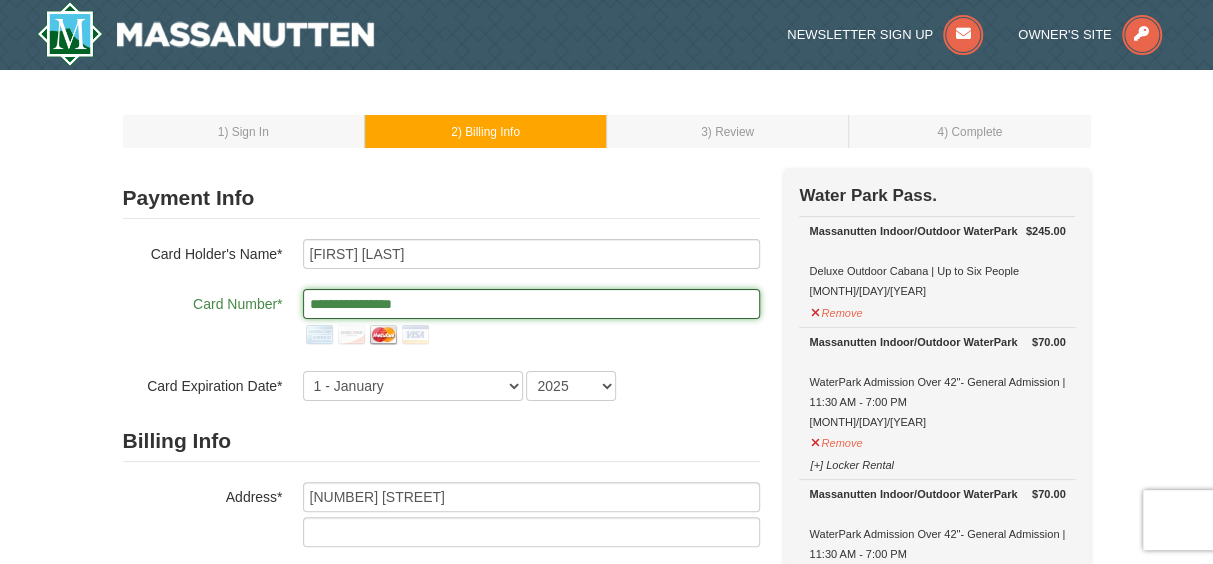 type on "**********" 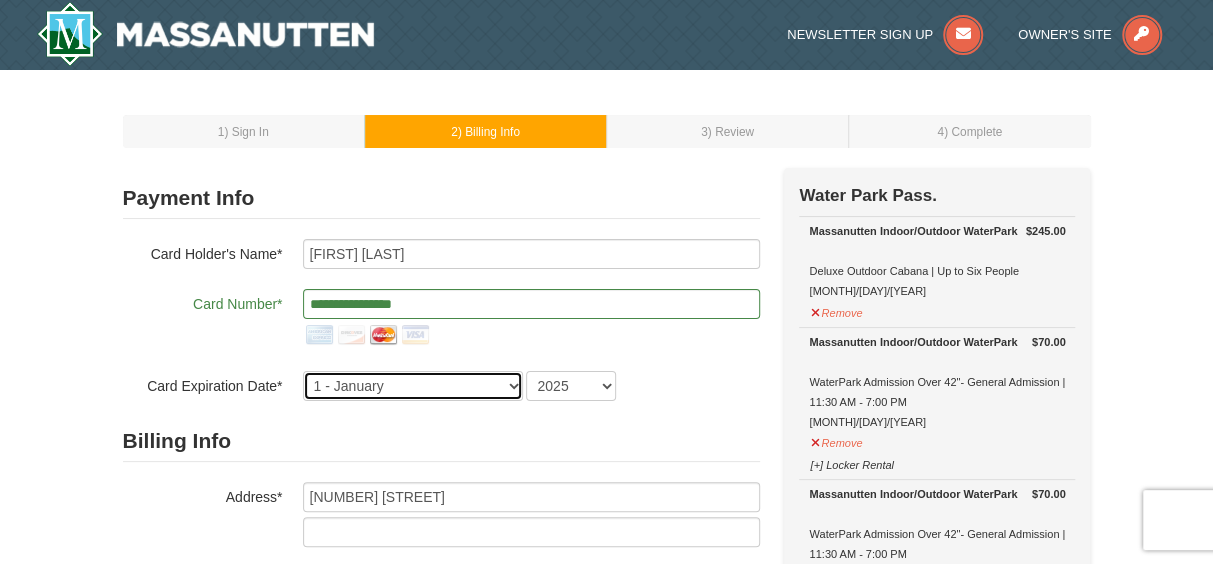 click on "1 - January 2 - February 3 - March 4 - April 5 - May 6 - June 7 - July 8 - August 9 - September 10 - October 11 - November 12 - December" at bounding box center (413, 386) 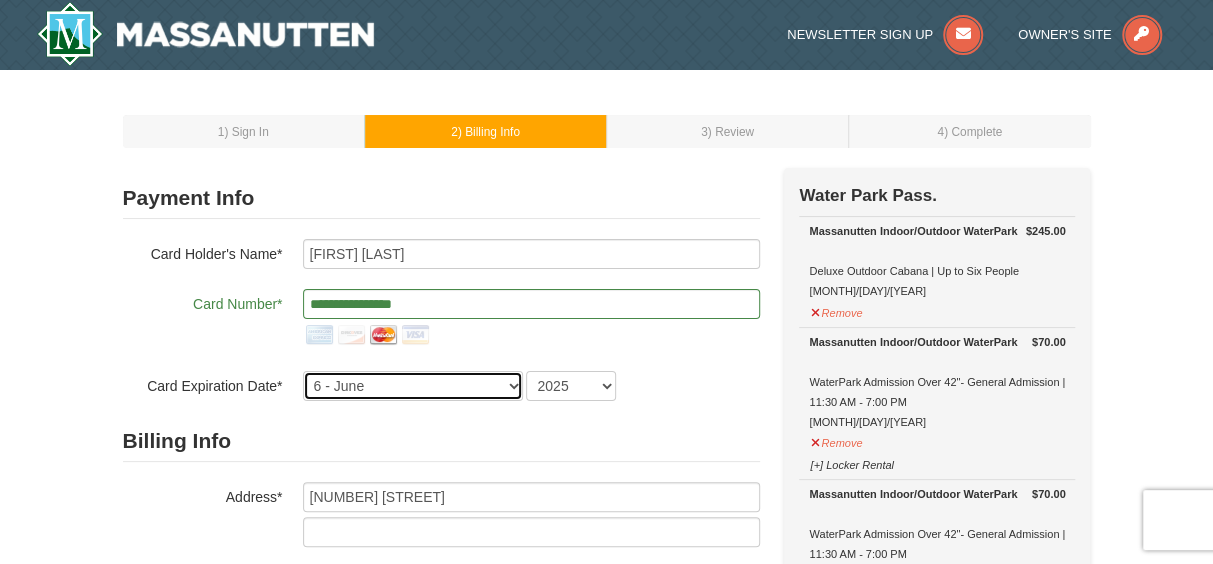 click on "1 - January 2 - February 3 - March 4 - April 5 - May 6 - June 7 - July 8 - August 9 - September 10 - October 11 - November 12 - December" at bounding box center (413, 386) 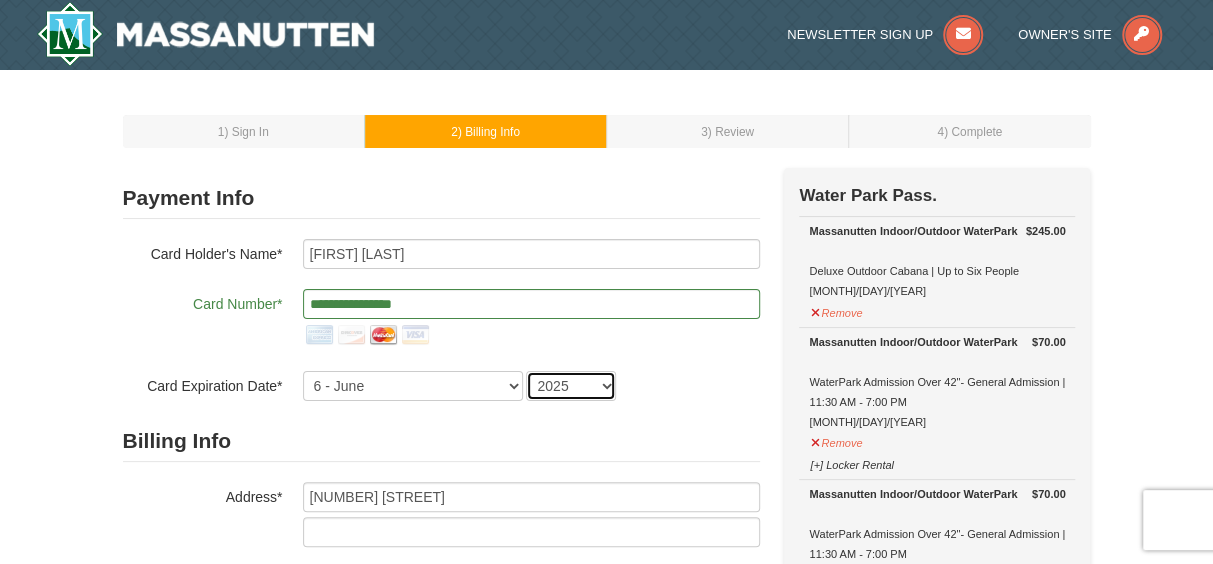 click on "2025 2026 2027 2028 2029 2030 2031 2032 2033 2034" at bounding box center [571, 386] 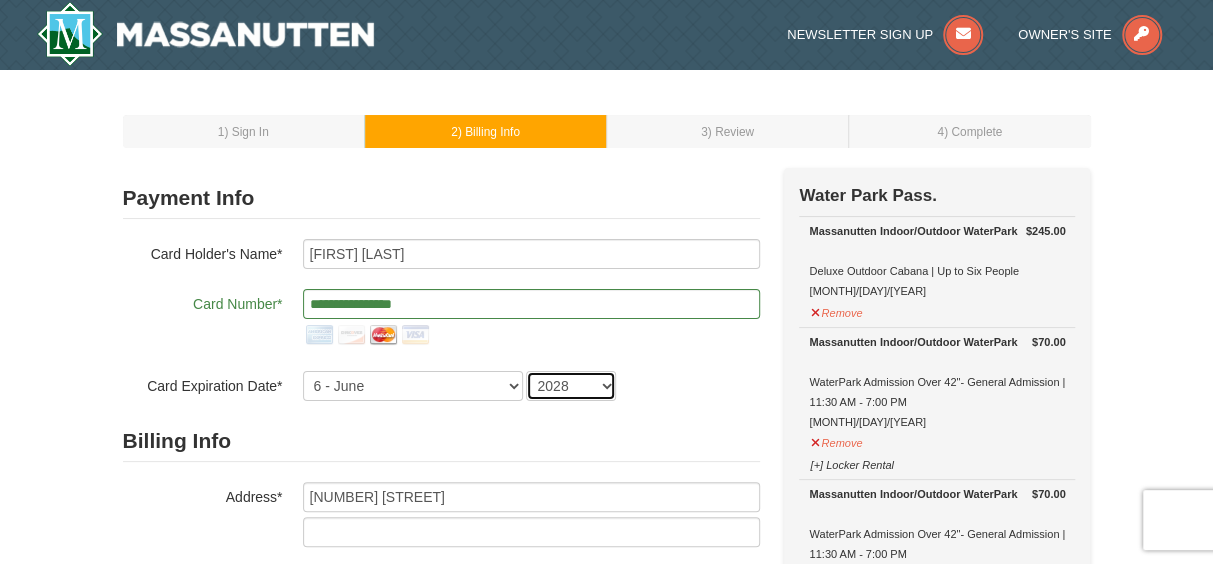 click on "2025 2026 2027 2028 2029 2030 2031 2032 2033 2034" at bounding box center (571, 386) 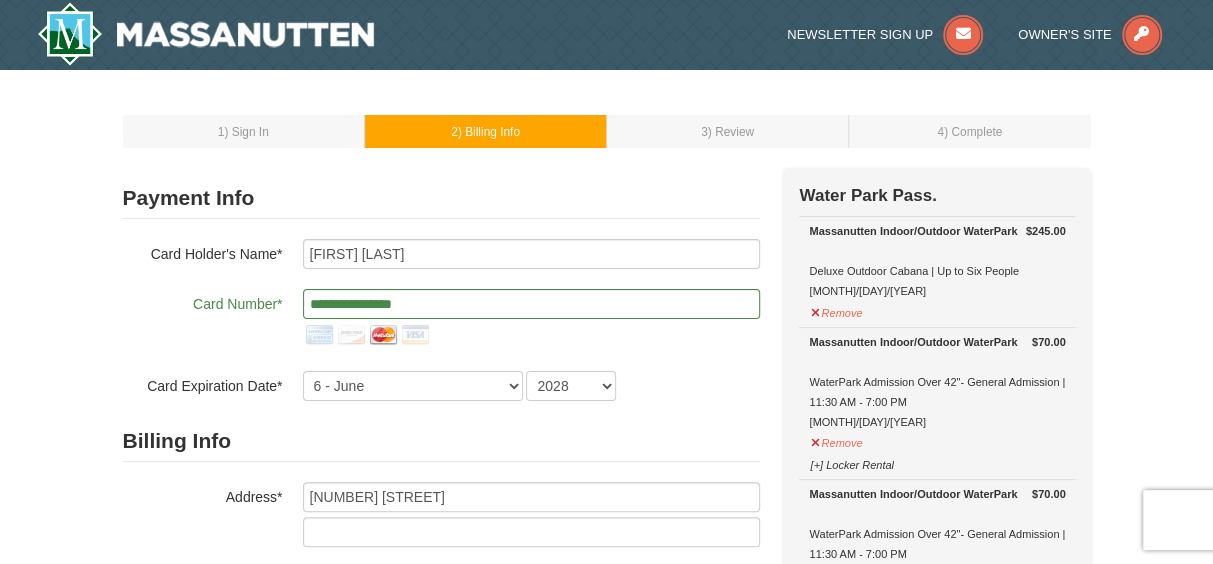 click on "1 - January 2 - February 3 - March 4 - April 5 - May 6 - June 7 - July 8 - August 9 - September 10 - October 11 - November 12 - December
2025 2026 2027 2028 2029 2030 2031 2032 2033 2034" at bounding box center (531, 386) 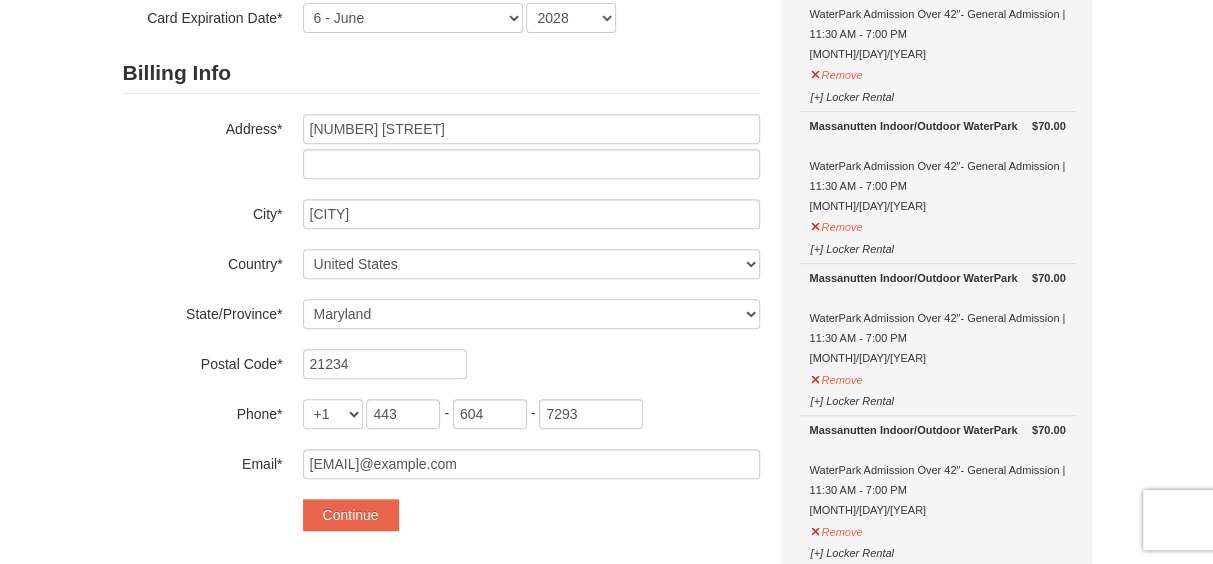 scroll, scrollTop: 400, scrollLeft: 0, axis: vertical 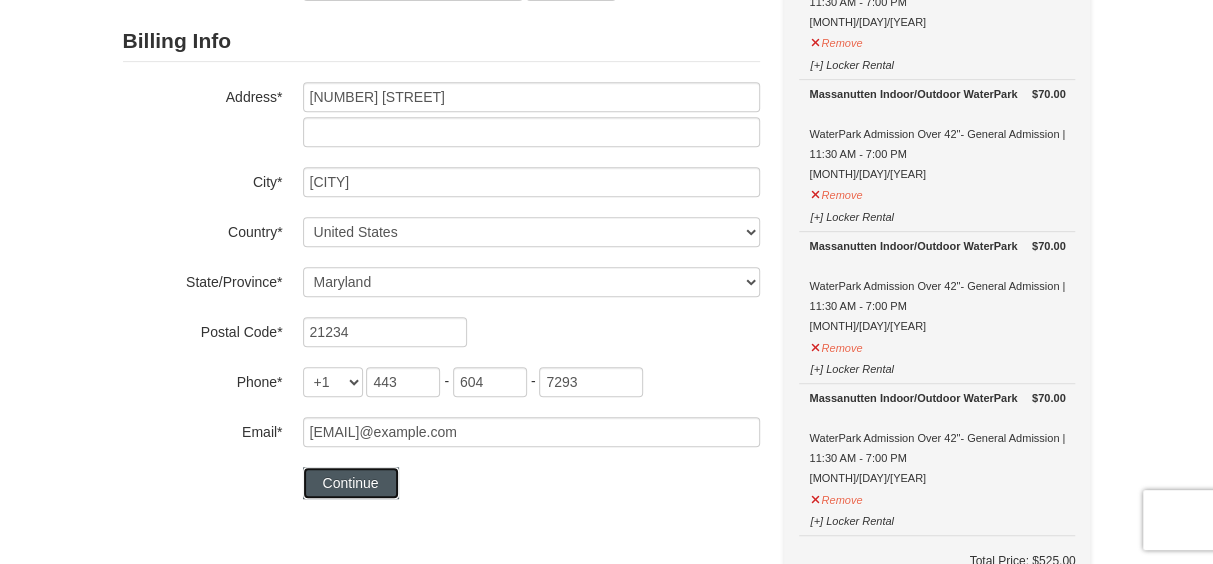 click on "Continue" at bounding box center (351, 483) 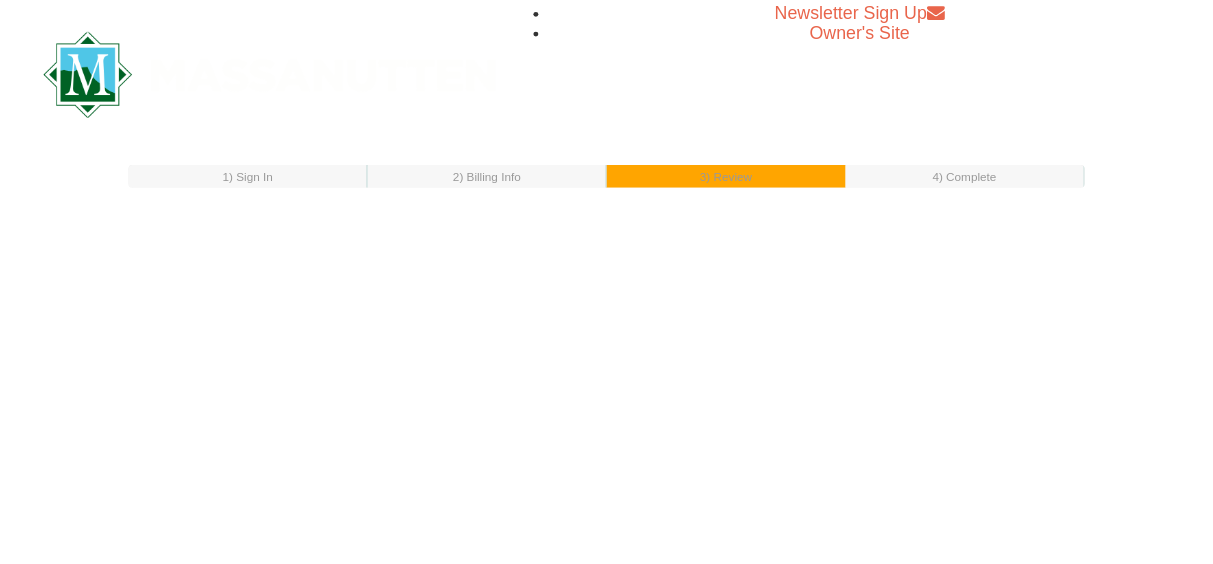 scroll, scrollTop: 0, scrollLeft: 0, axis: both 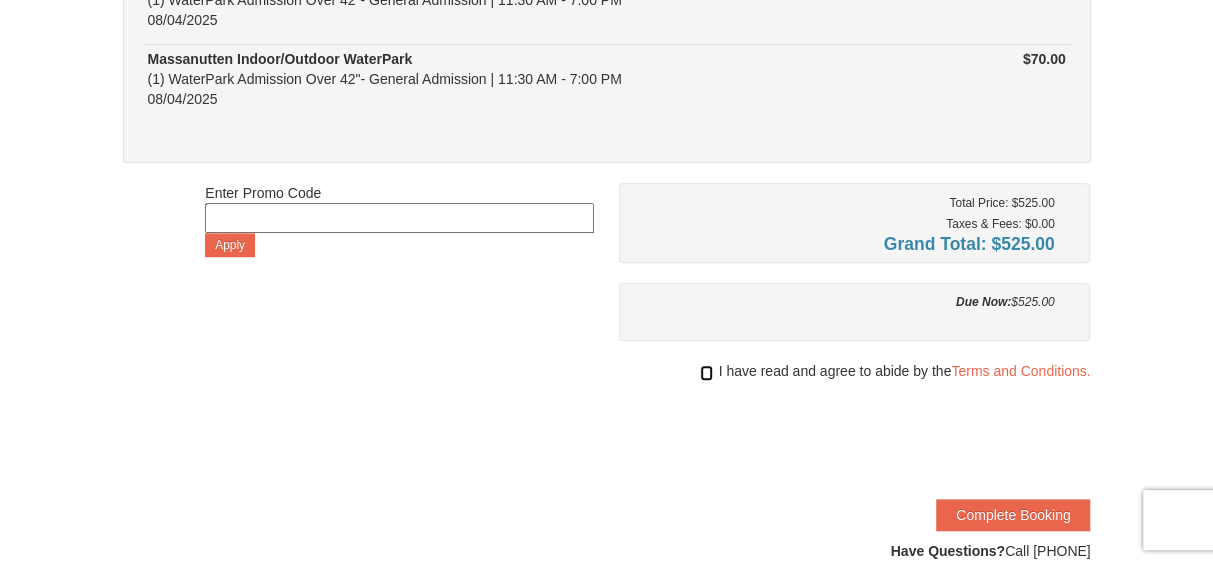click at bounding box center (706, 373) 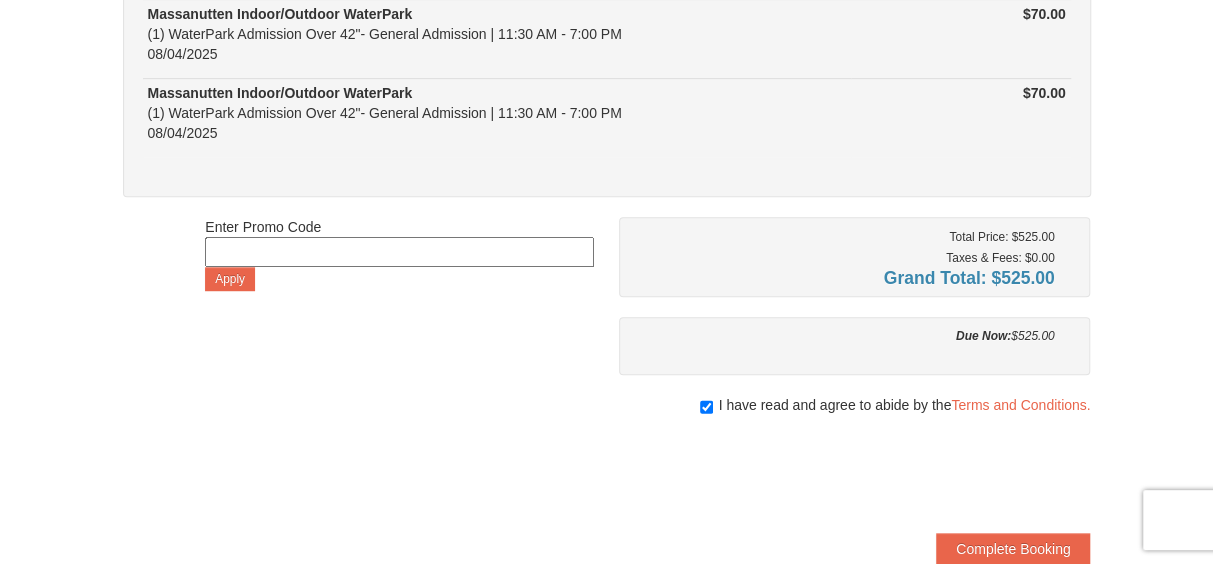 scroll, scrollTop: 500, scrollLeft: 0, axis: vertical 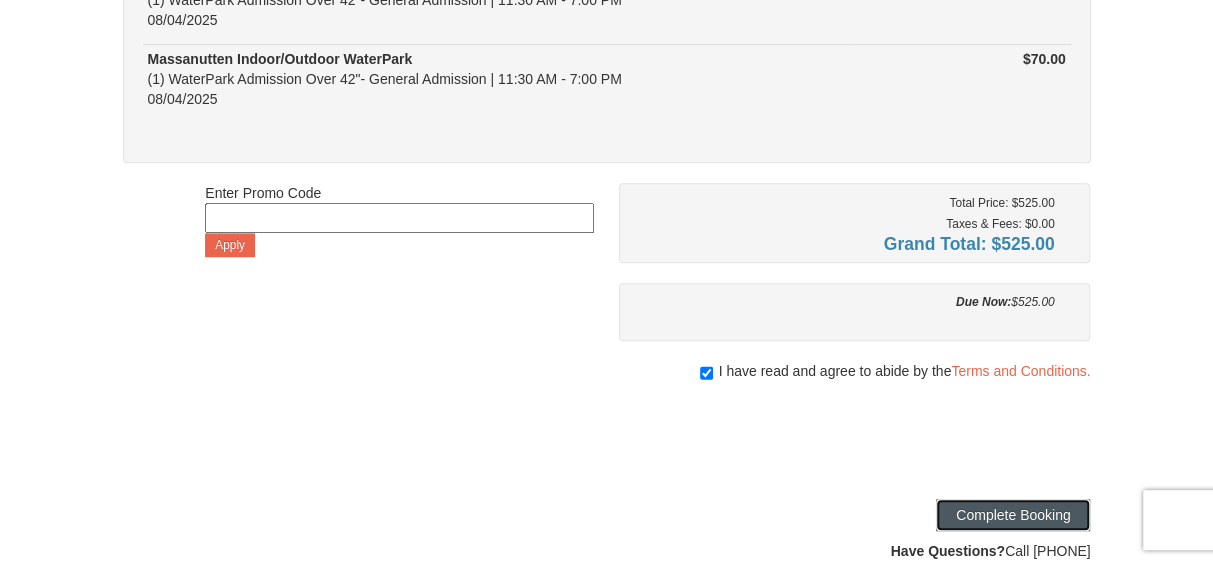 click on "Complete Booking" at bounding box center (1013, 515) 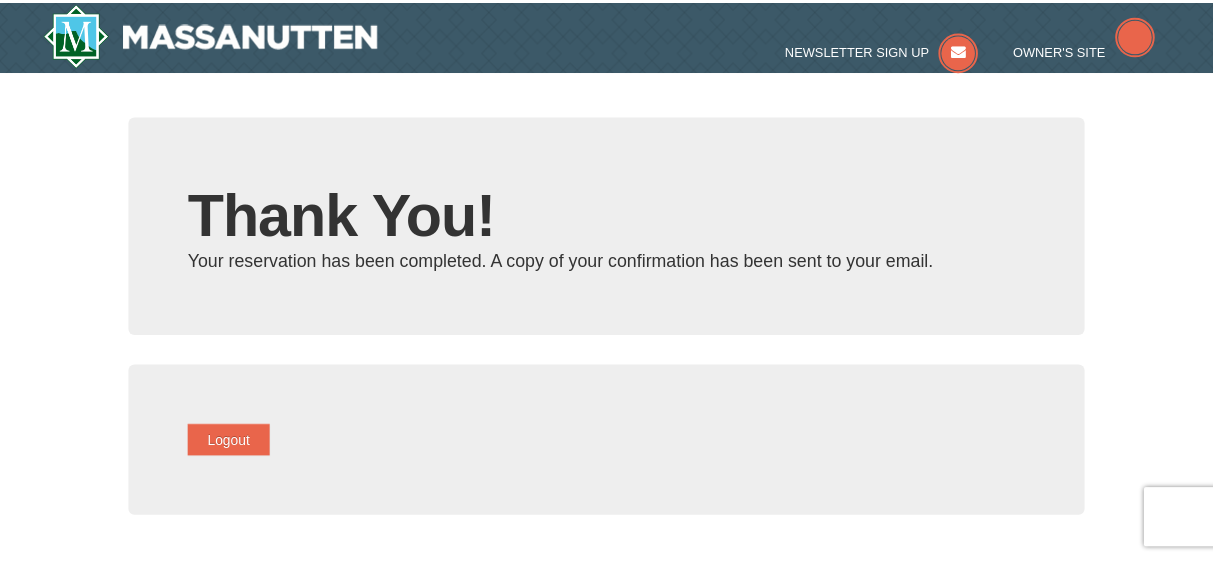 scroll, scrollTop: 0, scrollLeft: 0, axis: both 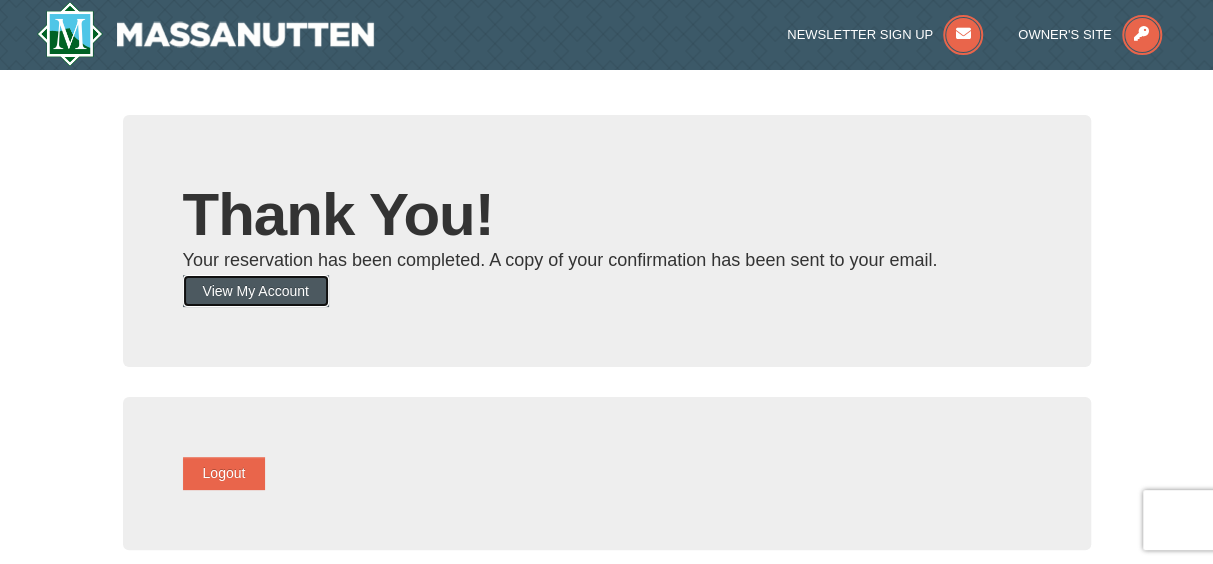 click on "View My Account" at bounding box center (256, 291) 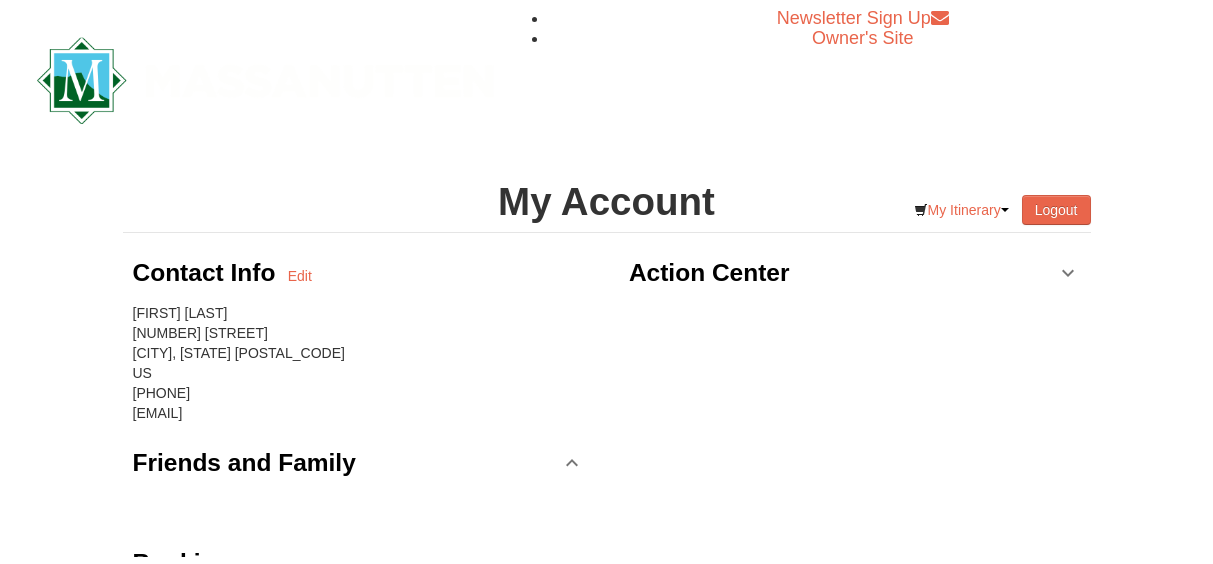 scroll, scrollTop: 0, scrollLeft: 0, axis: both 